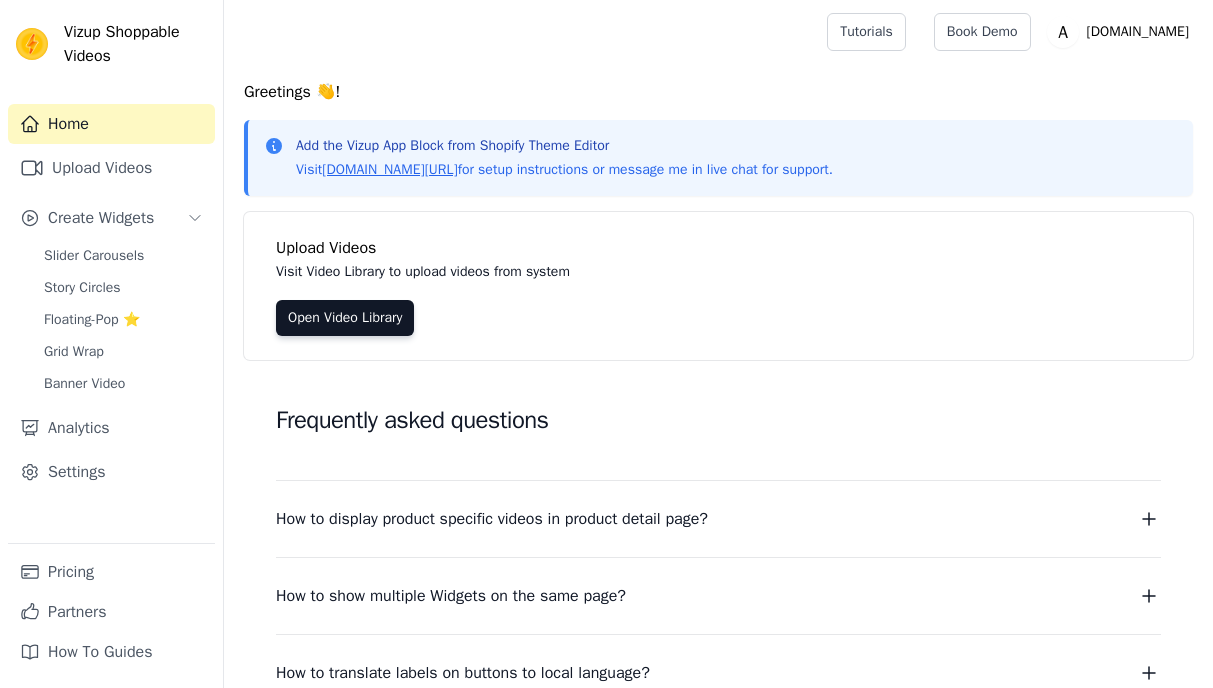 scroll, scrollTop: 0, scrollLeft: 0, axis: both 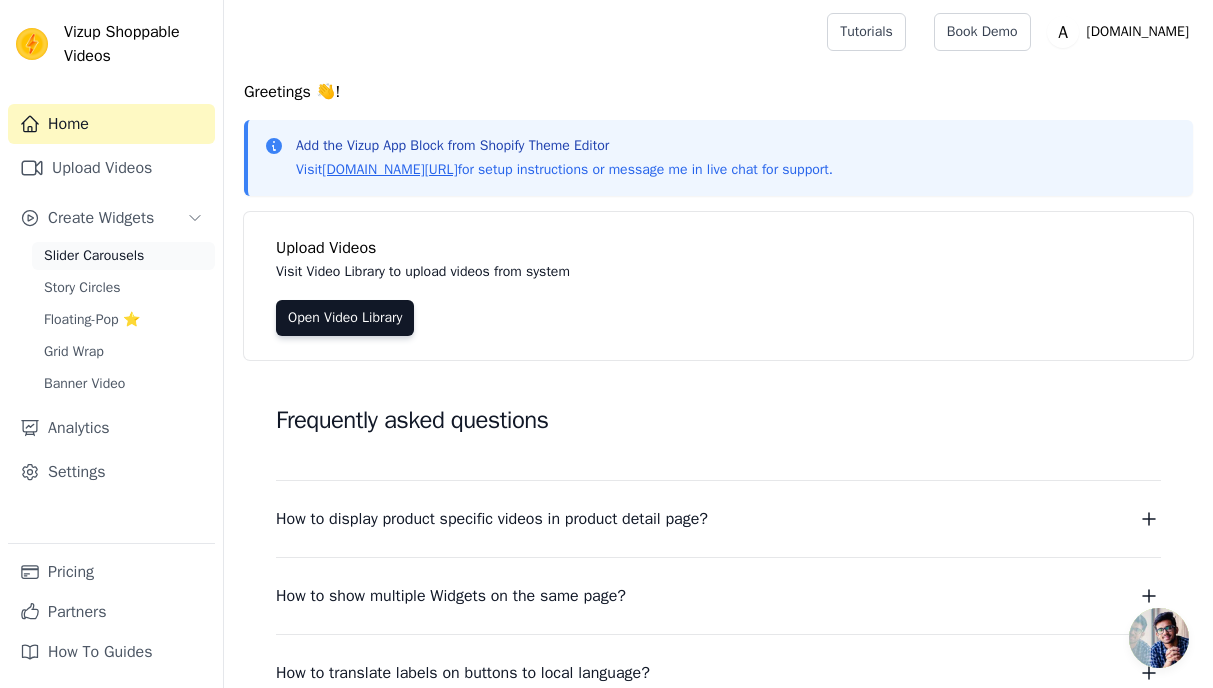 click on "Slider Carousels" at bounding box center [94, 256] 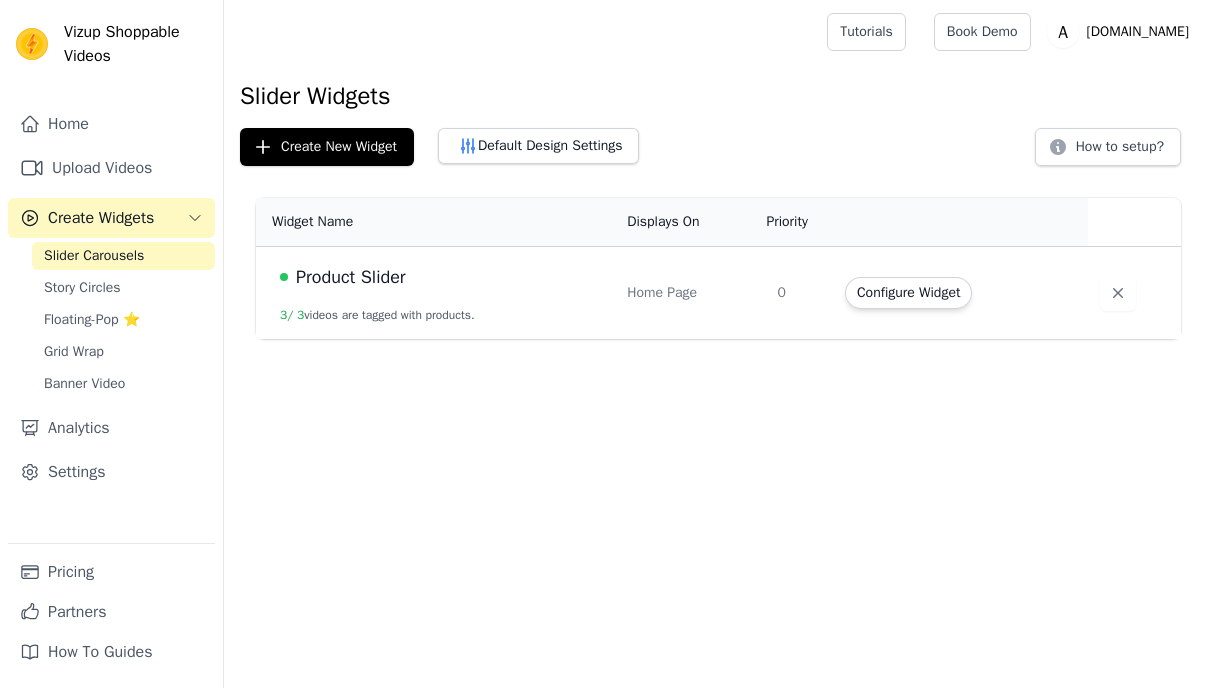 scroll, scrollTop: 0, scrollLeft: 0, axis: both 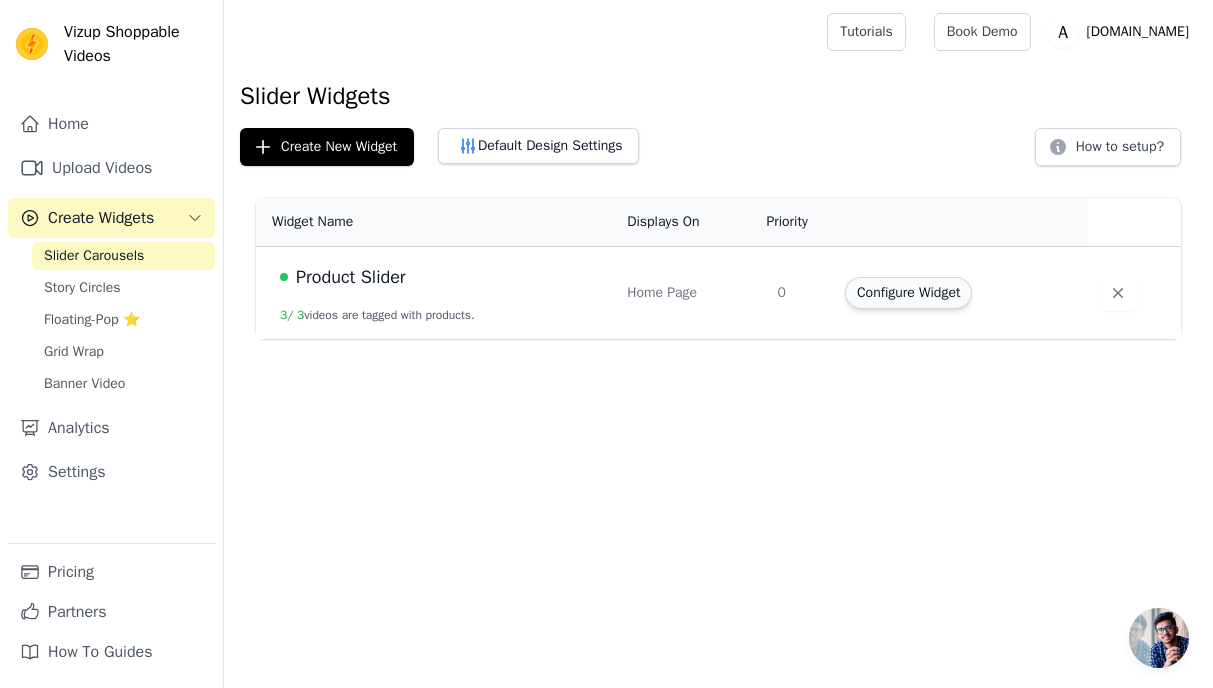 click on "Configure Widget" at bounding box center [908, 293] 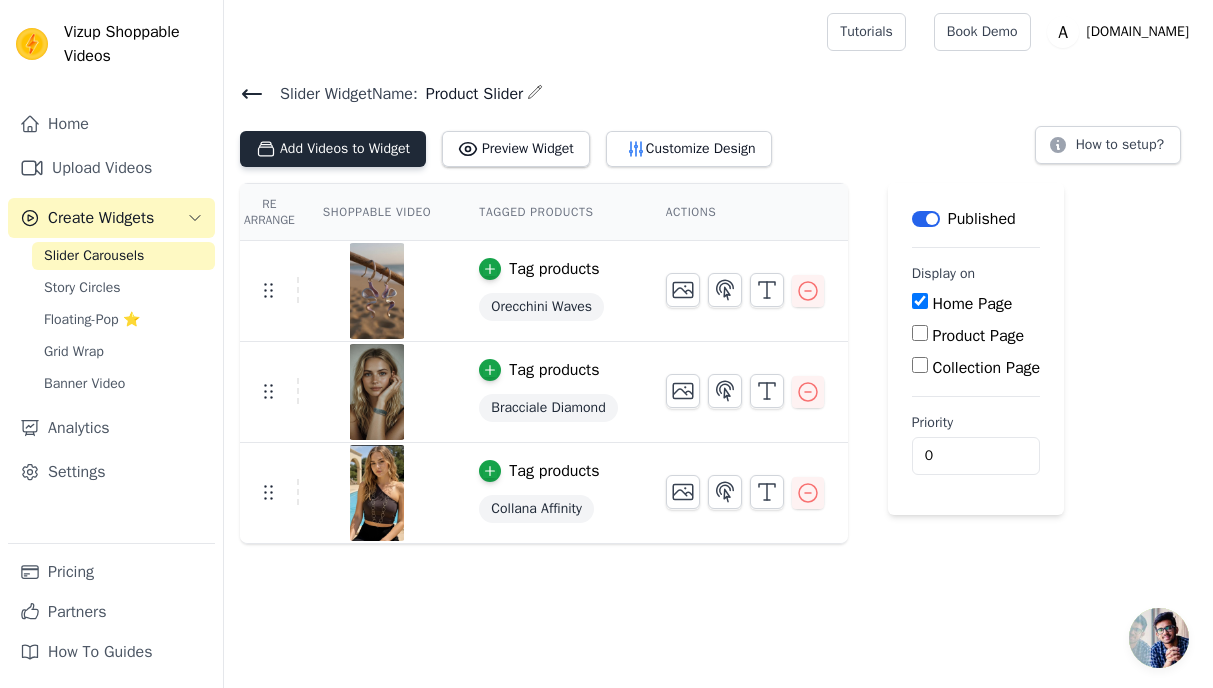 click on "Add Videos to Widget" at bounding box center [333, 149] 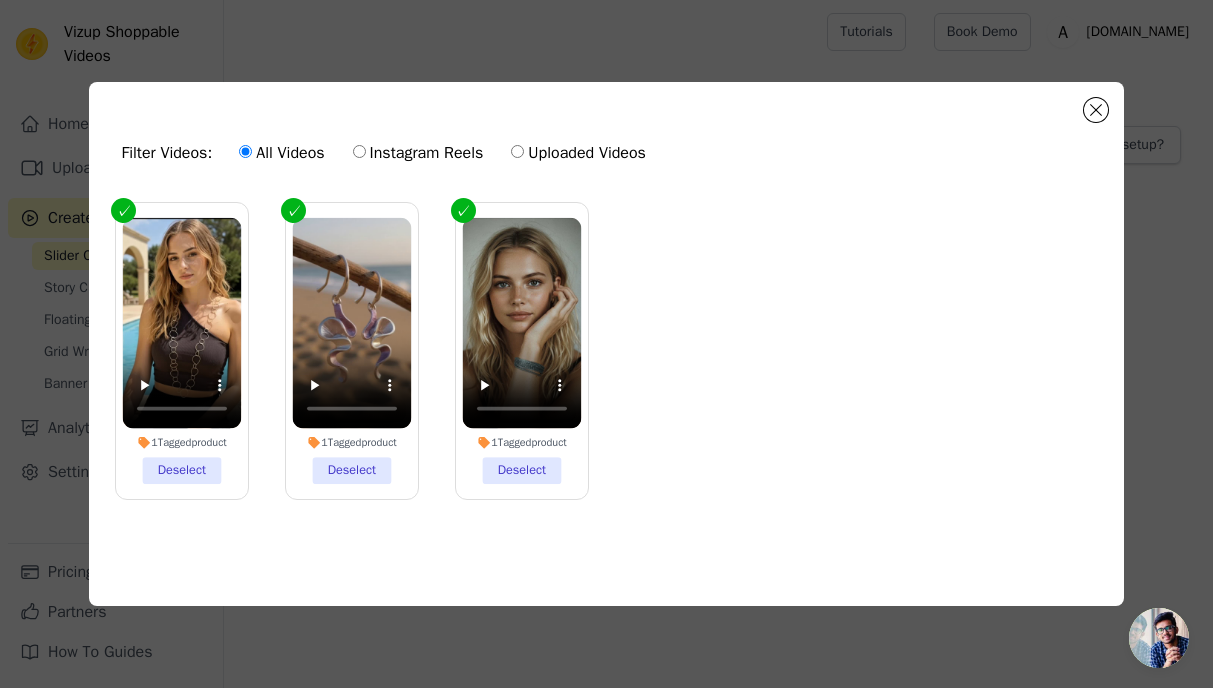 click on "Instagram Reels" at bounding box center [418, 153] 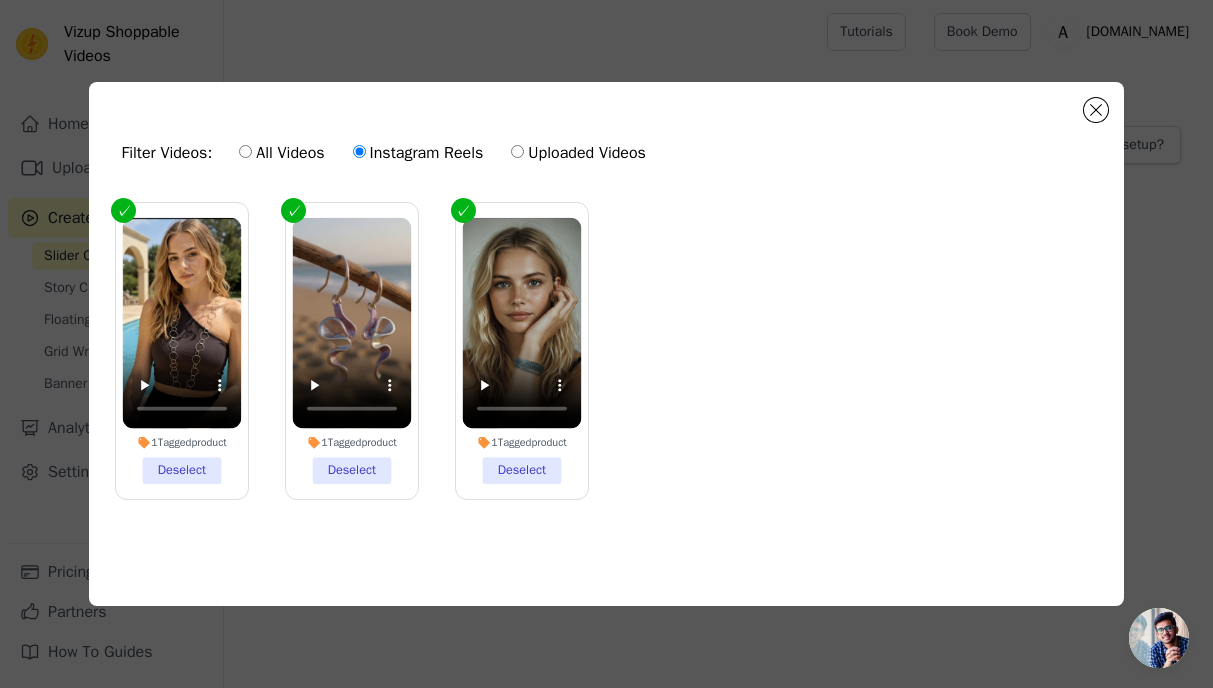 click on "All Videos
Instagram Reels
Uploaded Videos" at bounding box center (442, 153) 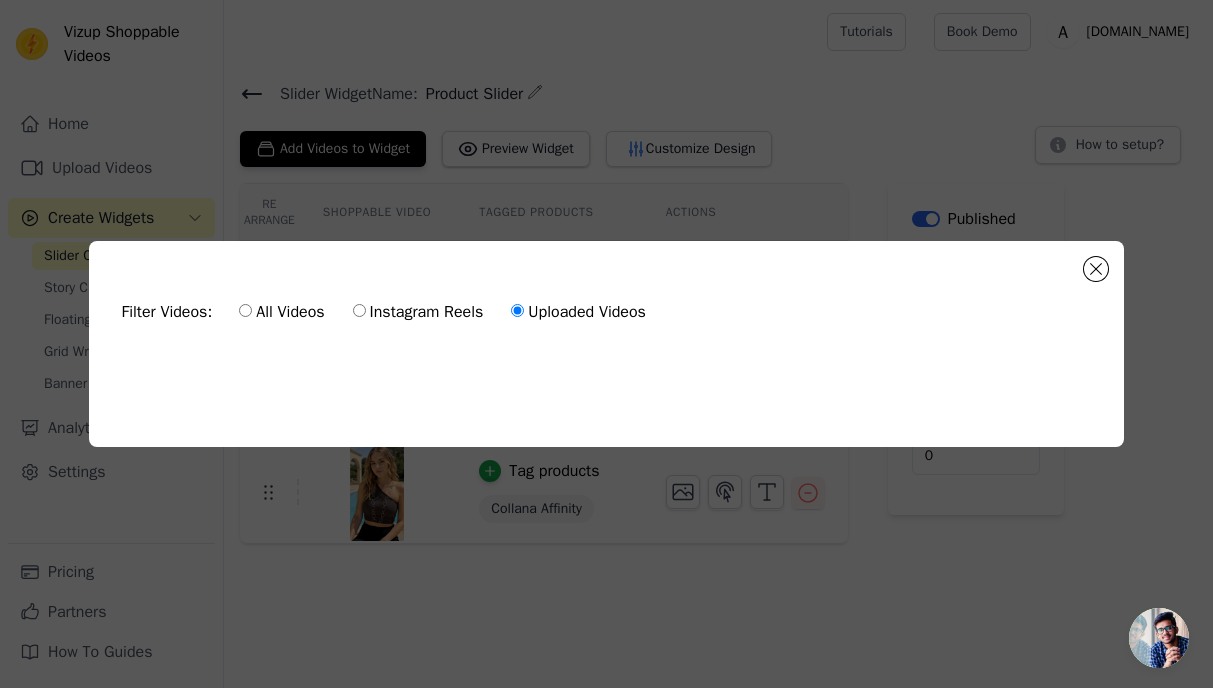 click on "Filter Videos:
All Videos
Instagram Reels
Uploaded Videos             0  videos selected     Add To Widget   Dismiss" 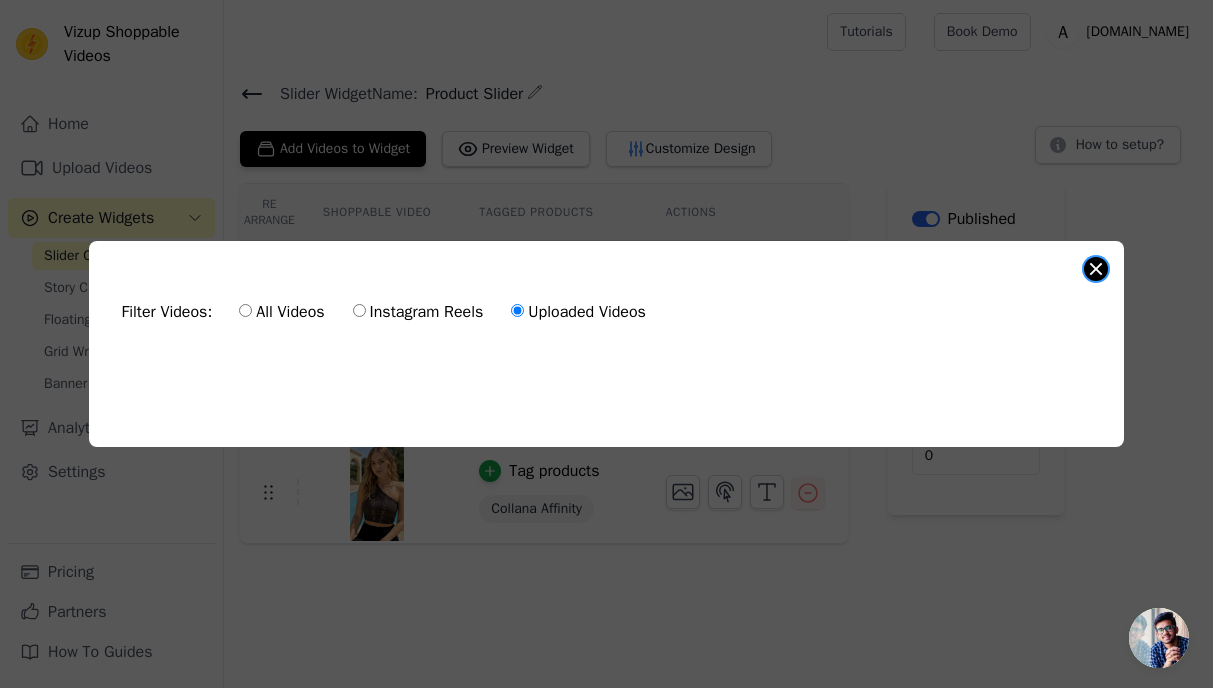 click at bounding box center [1096, 269] 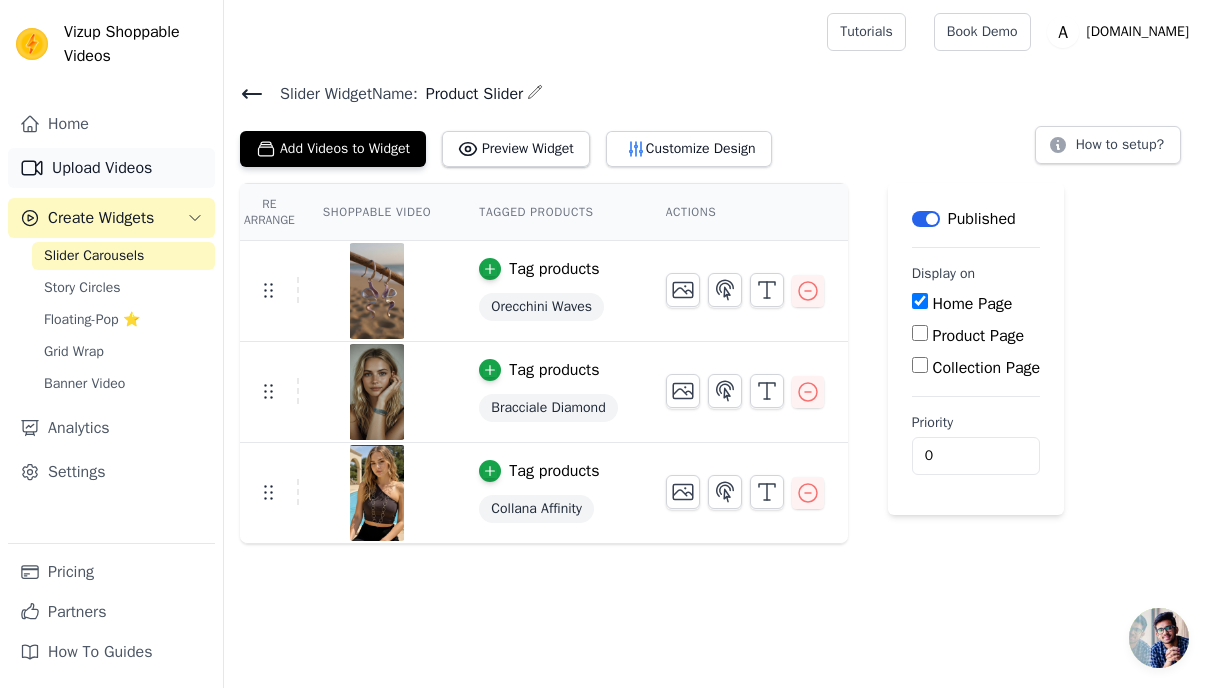 click on "Upload Videos" at bounding box center (111, 168) 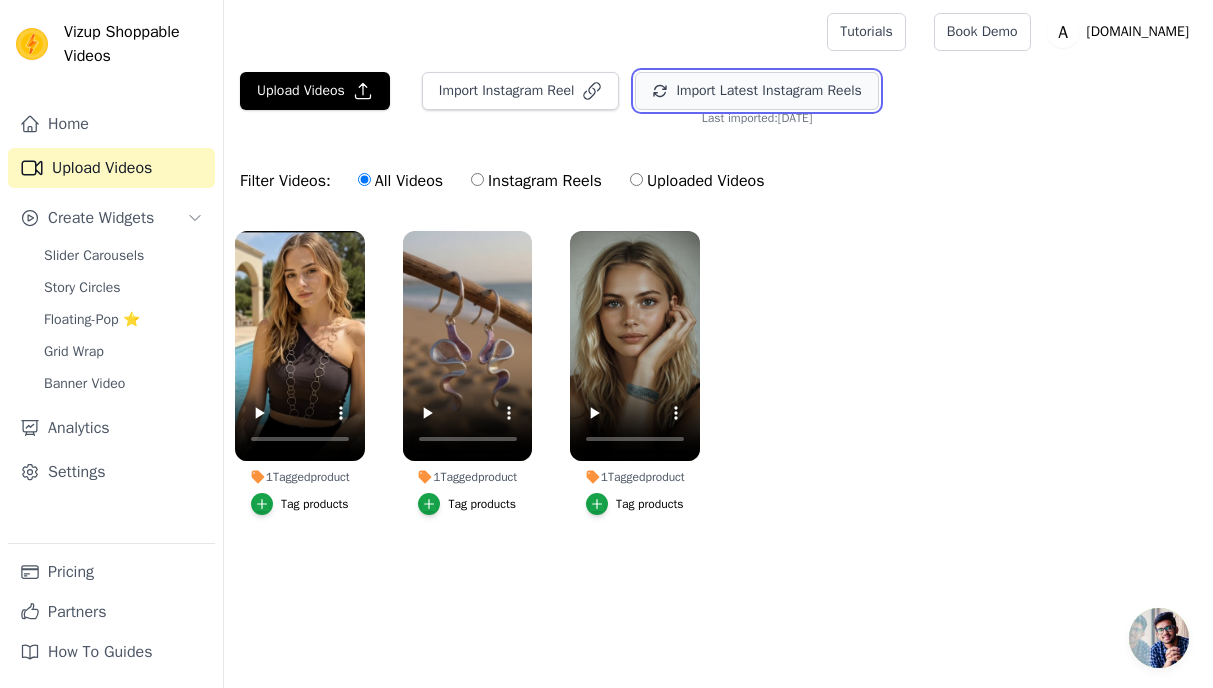 click on "Import Latest Instagram Reels" at bounding box center [756, 91] 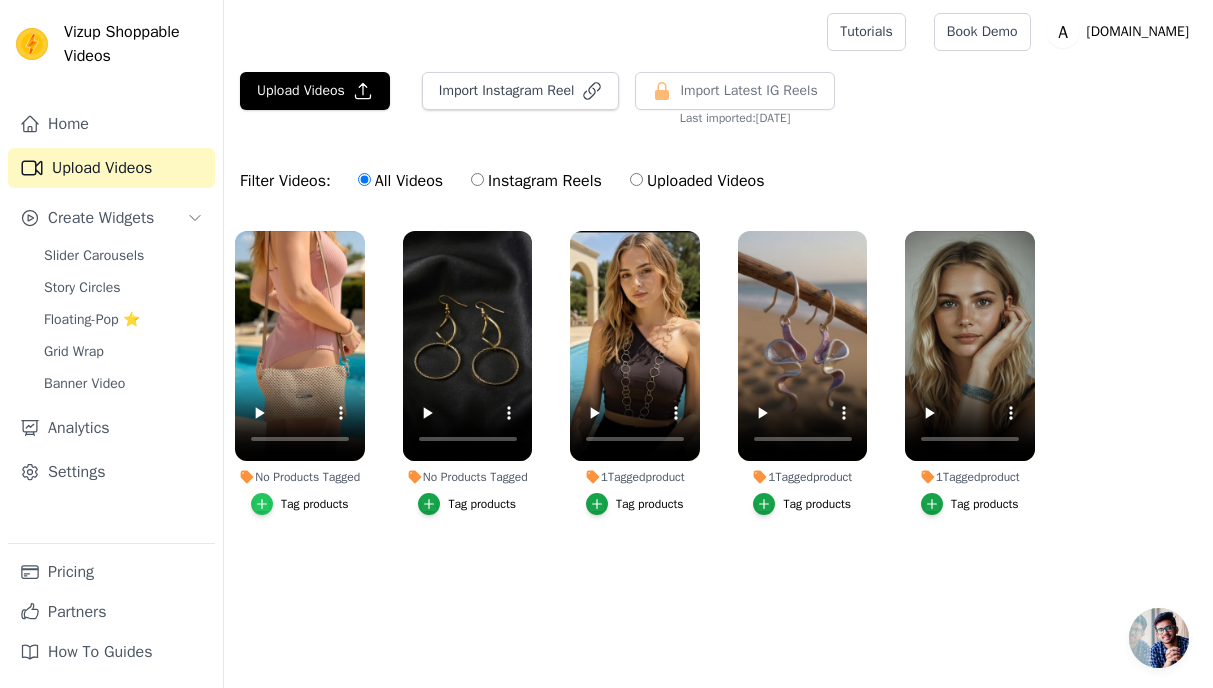 click 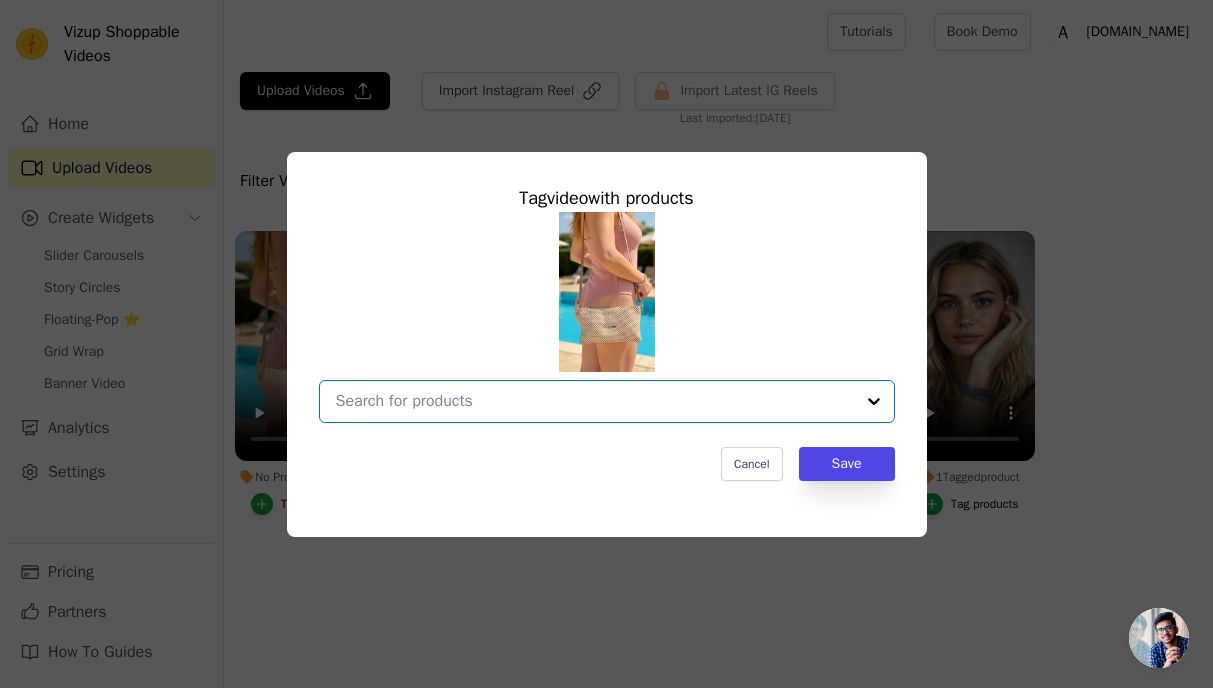 click on "No Products Tagged     Tag  video  with products       Option undefined, selected.   Select is focused, type to refine list, press down to open the menu.                   Cancel   Save     Tag products" at bounding box center (595, 401) 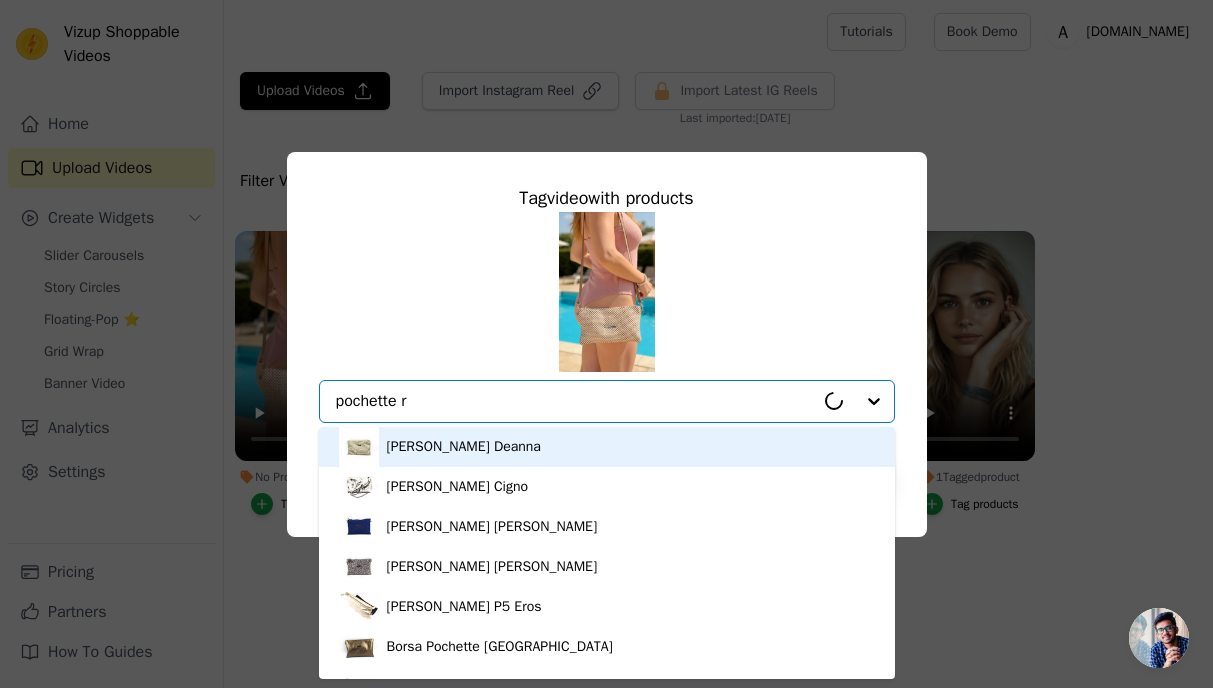 type on "pochette ra" 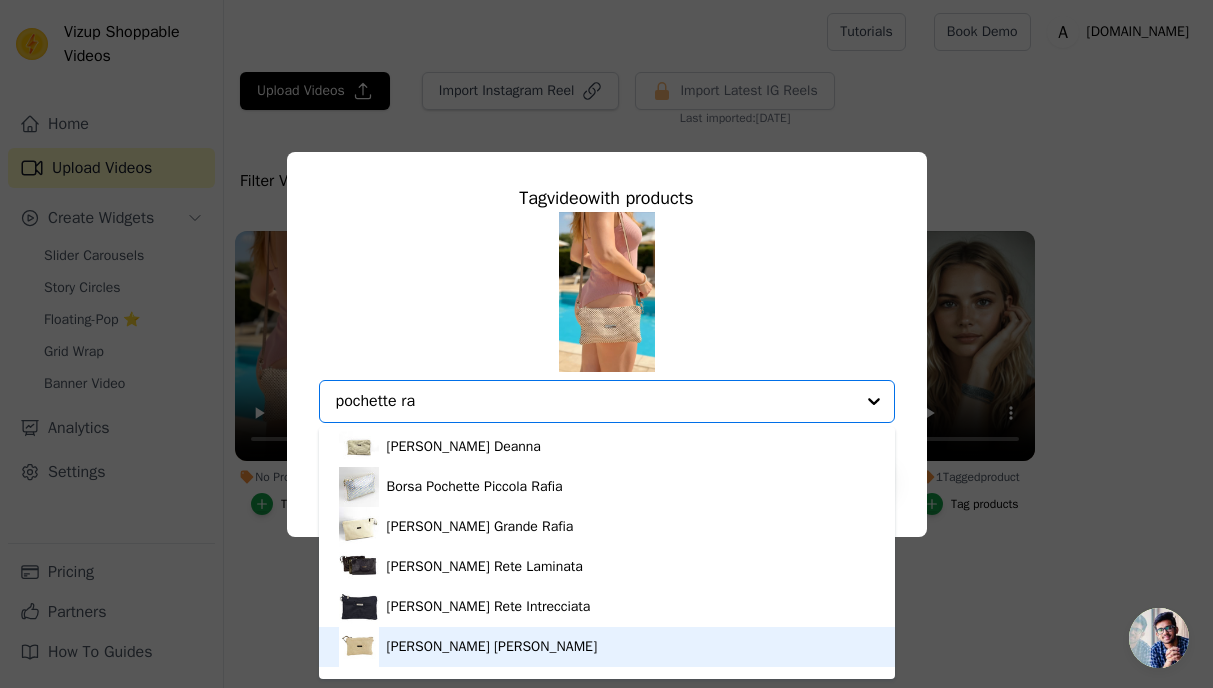 click on "[PERSON_NAME] [PERSON_NAME]" at bounding box center [492, 647] 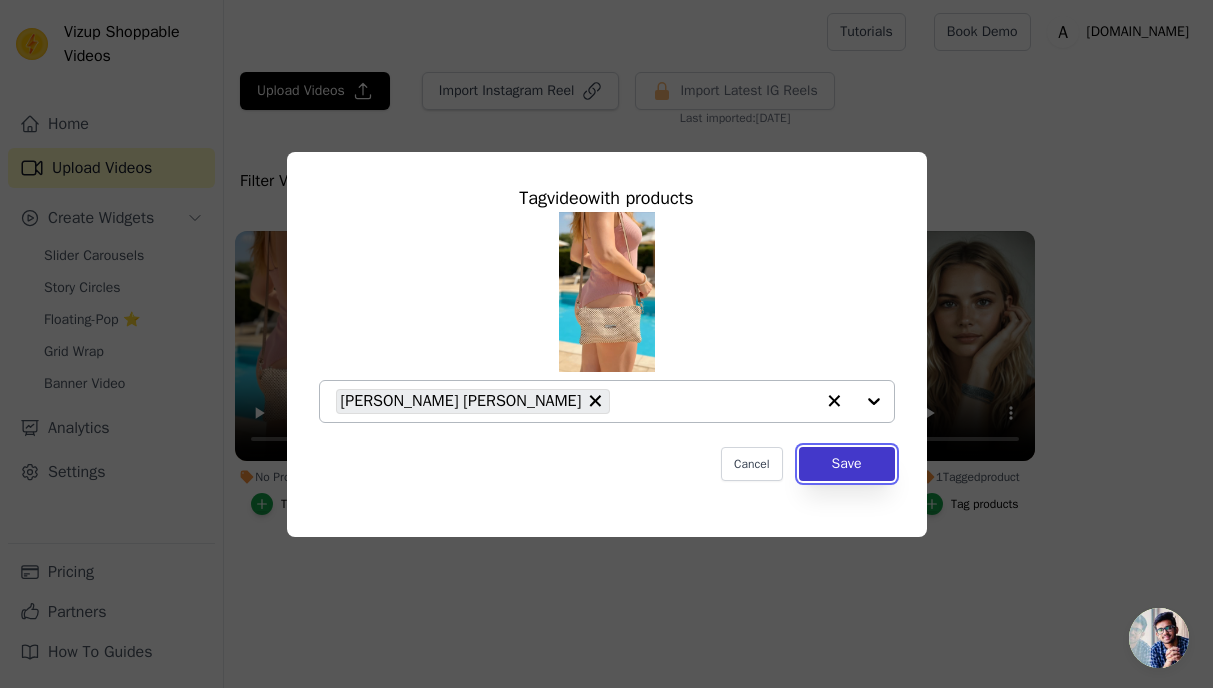 click on "Save" at bounding box center [847, 464] 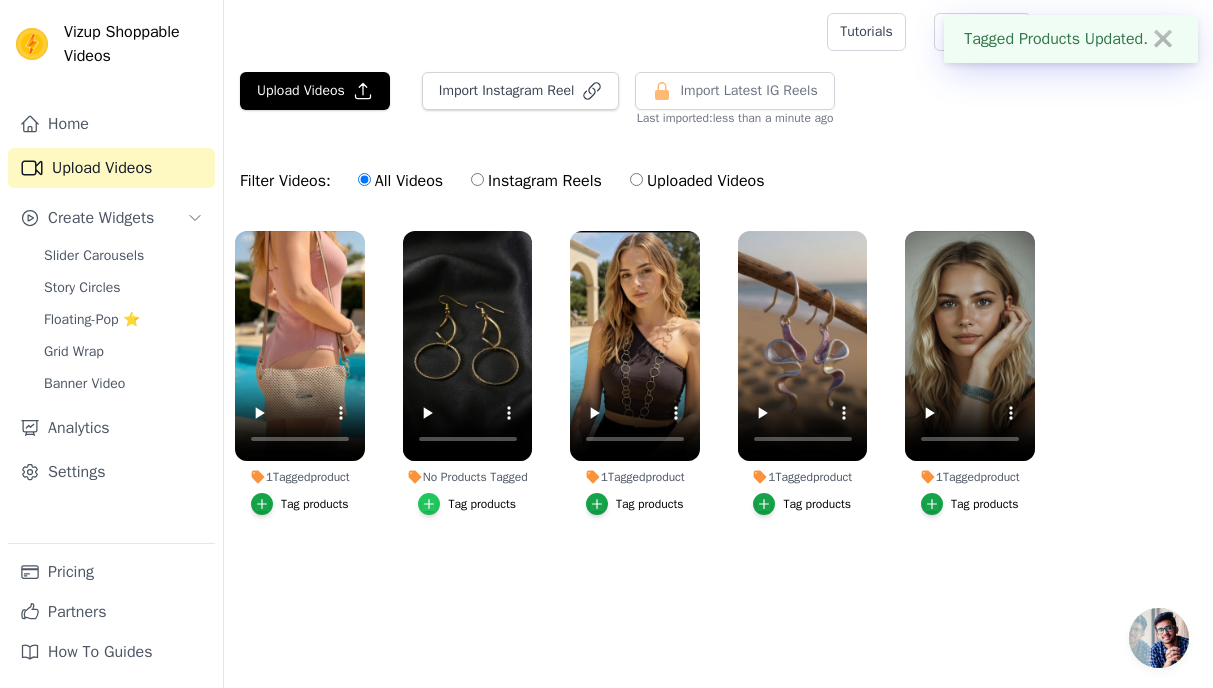 click 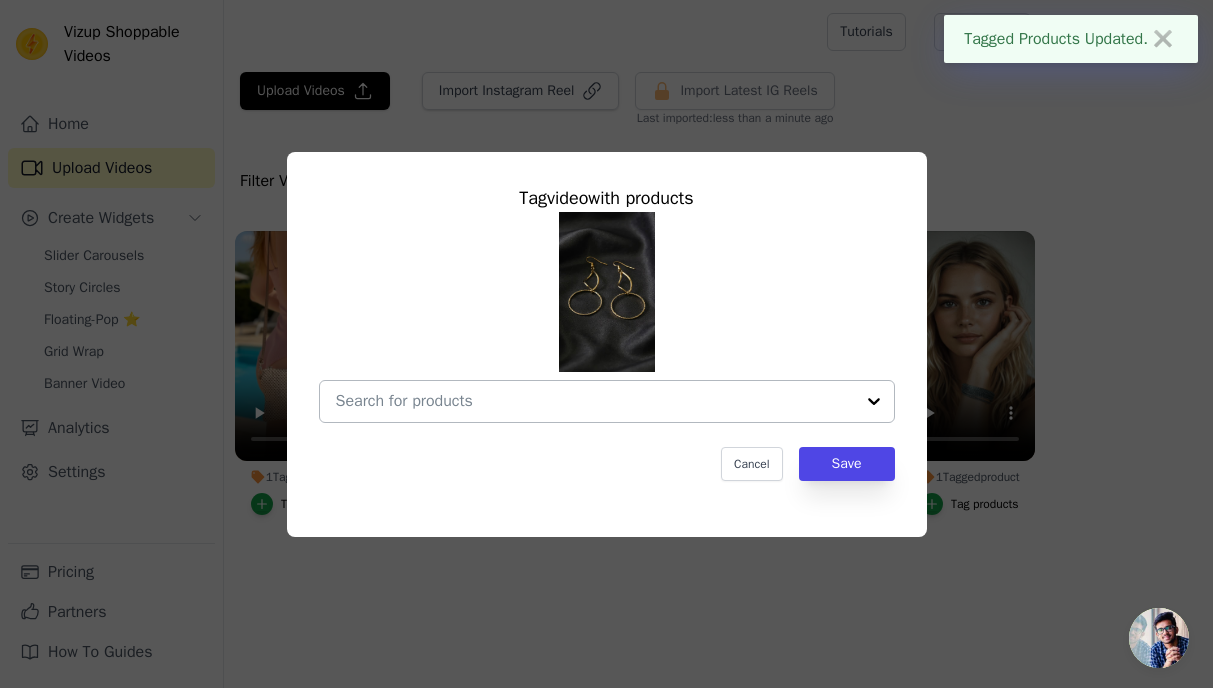 click on "No Products Tagged     Tag  video  with products                         Cancel   Save     Tag products" at bounding box center (595, 401) 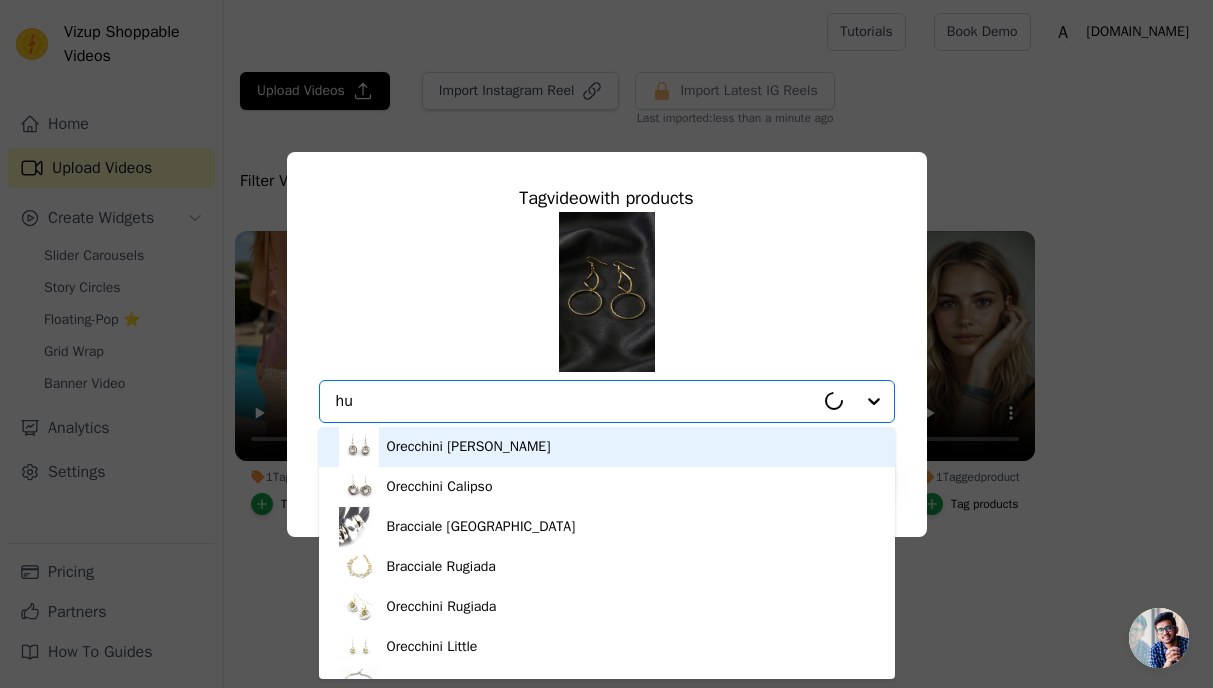 type on "hug" 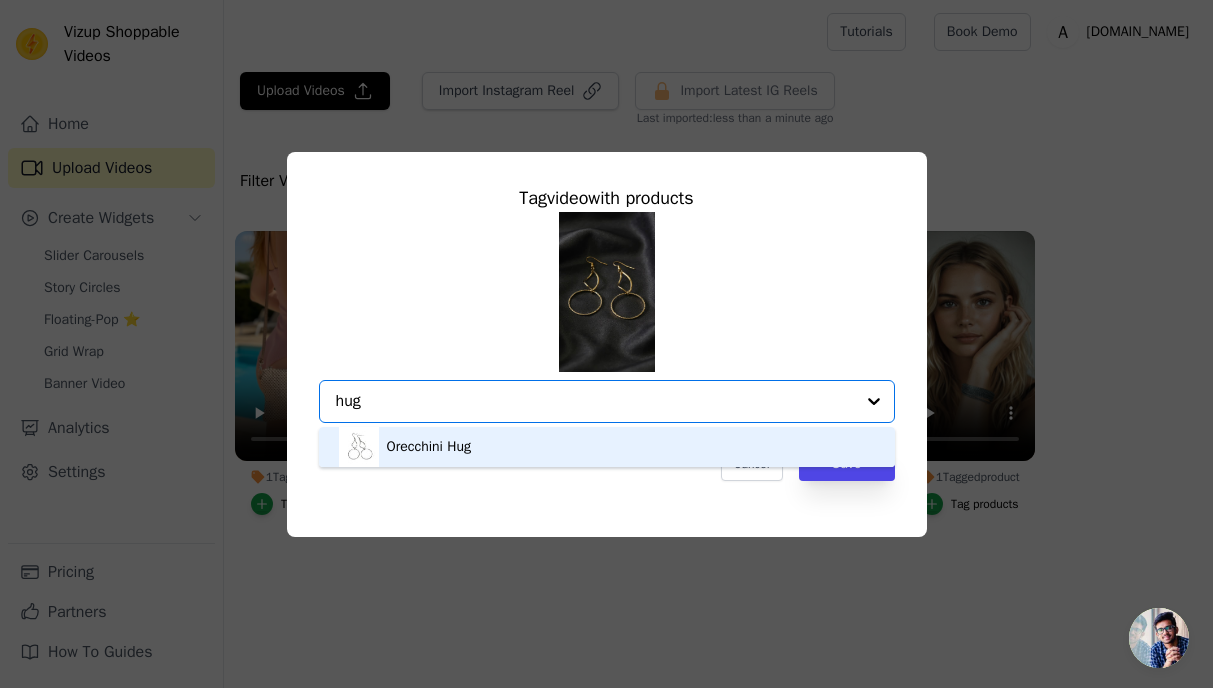 click on "Orecchini Hug" at bounding box center (607, 447) 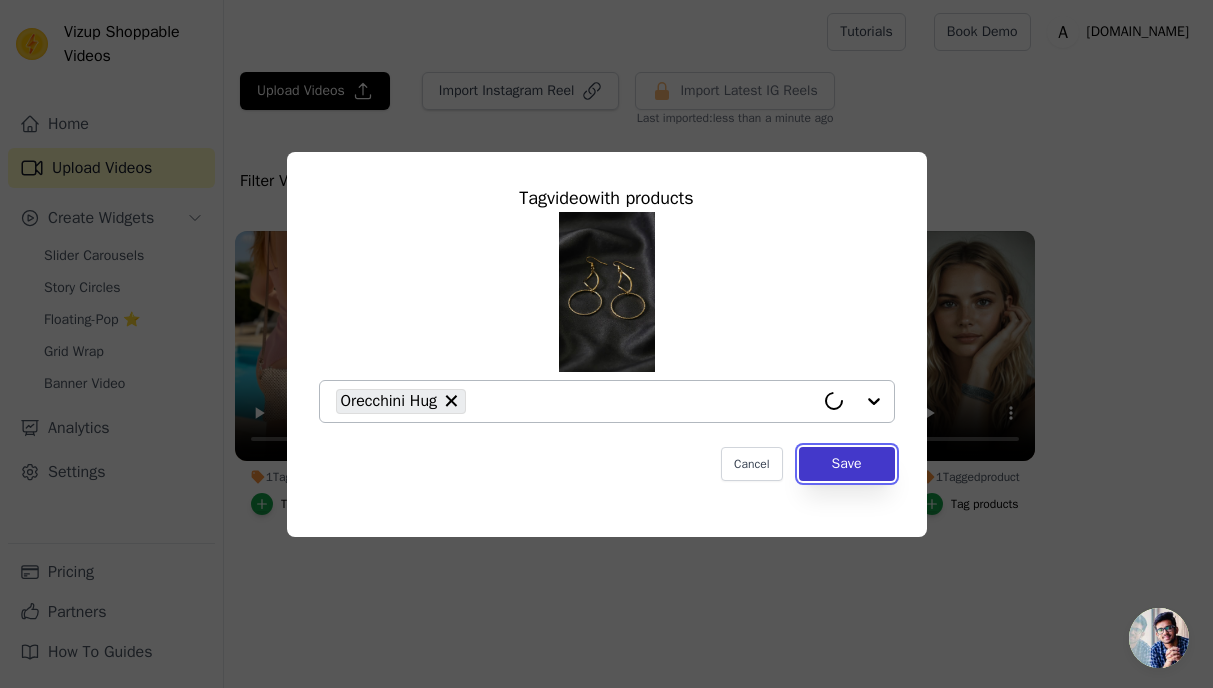 click on "Save" at bounding box center (847, 464) 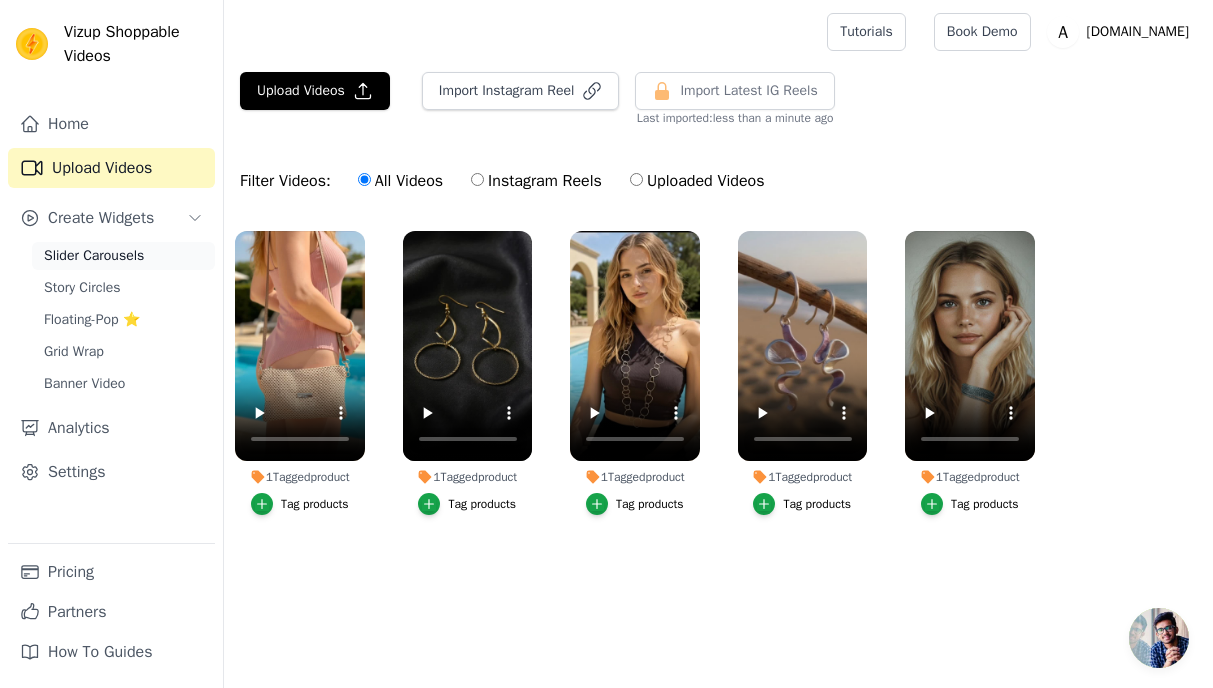 click on "Slider Carousels" at bounding box center [94, 256] 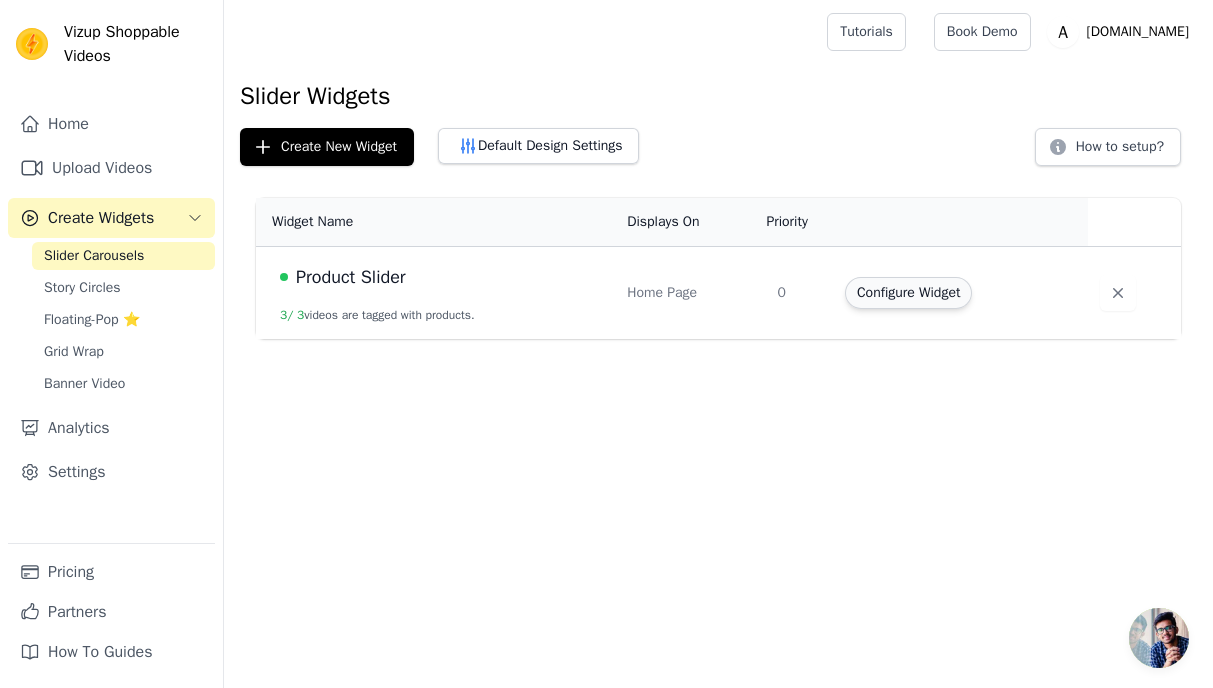 click on "Configure Widget" at bounding box center (908, 293) 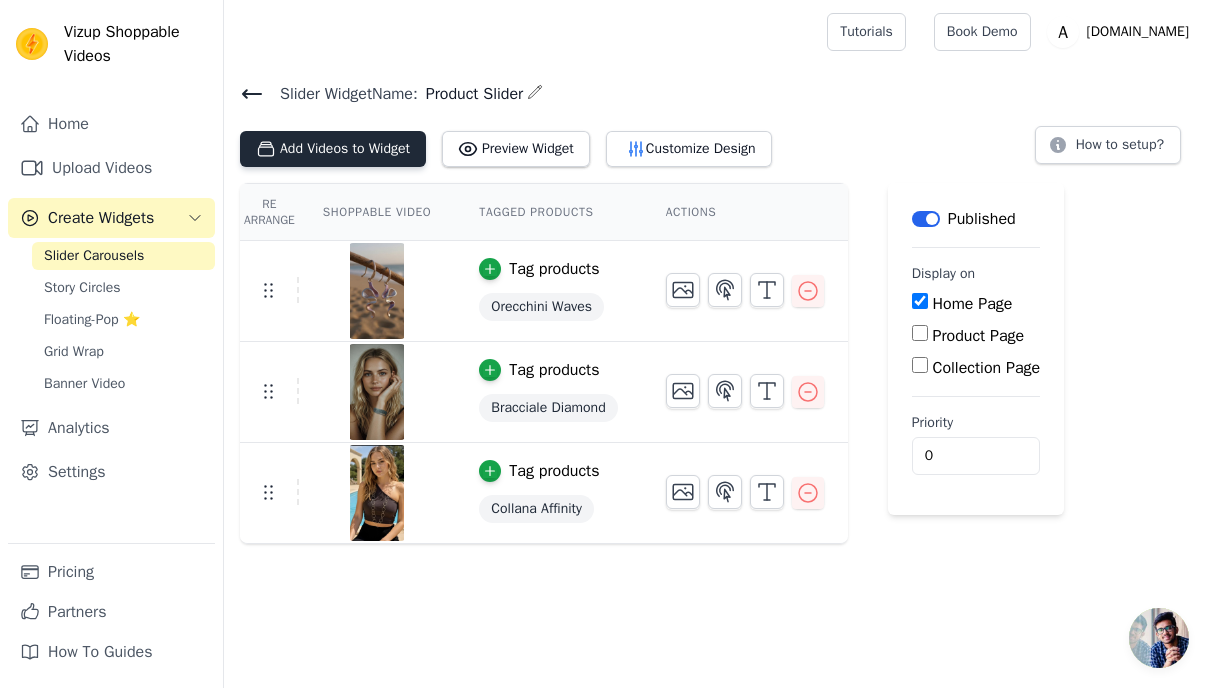 click on "Add Videos to Widget" at bounding box center (333, 149) 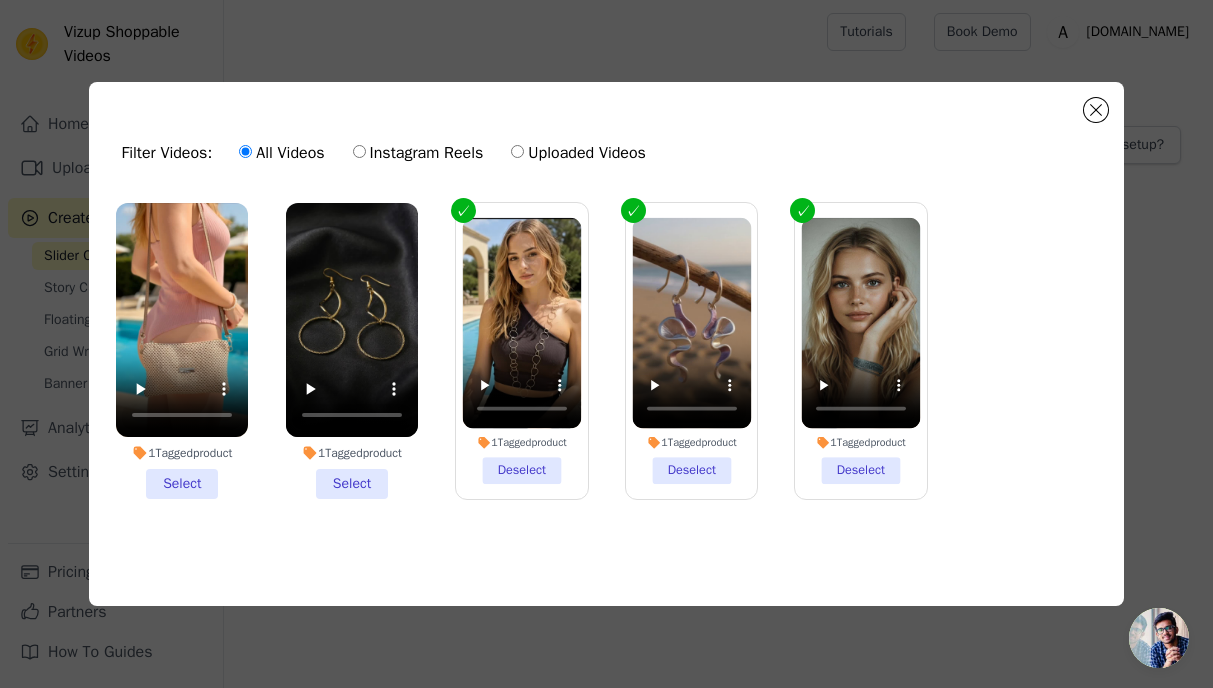 click on "1  Tagged  product     Select" at bounding box center [182, 351] 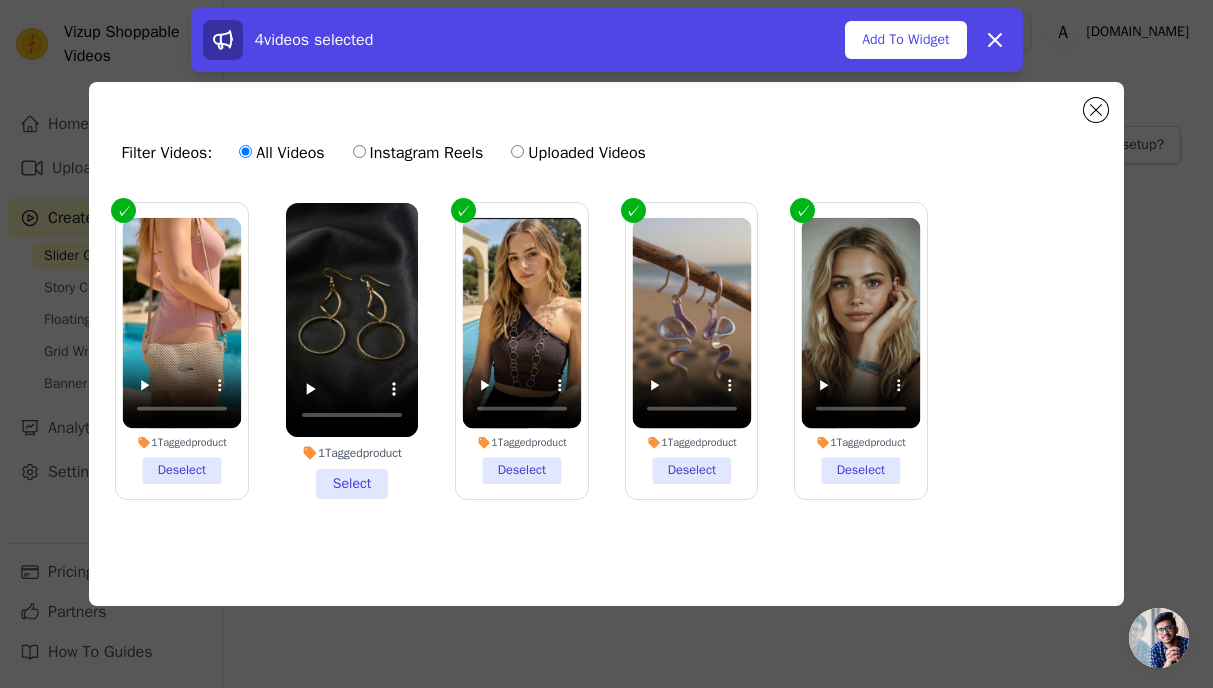 click on "1  Tagged  product     Select" at bounding box center (352, 351) 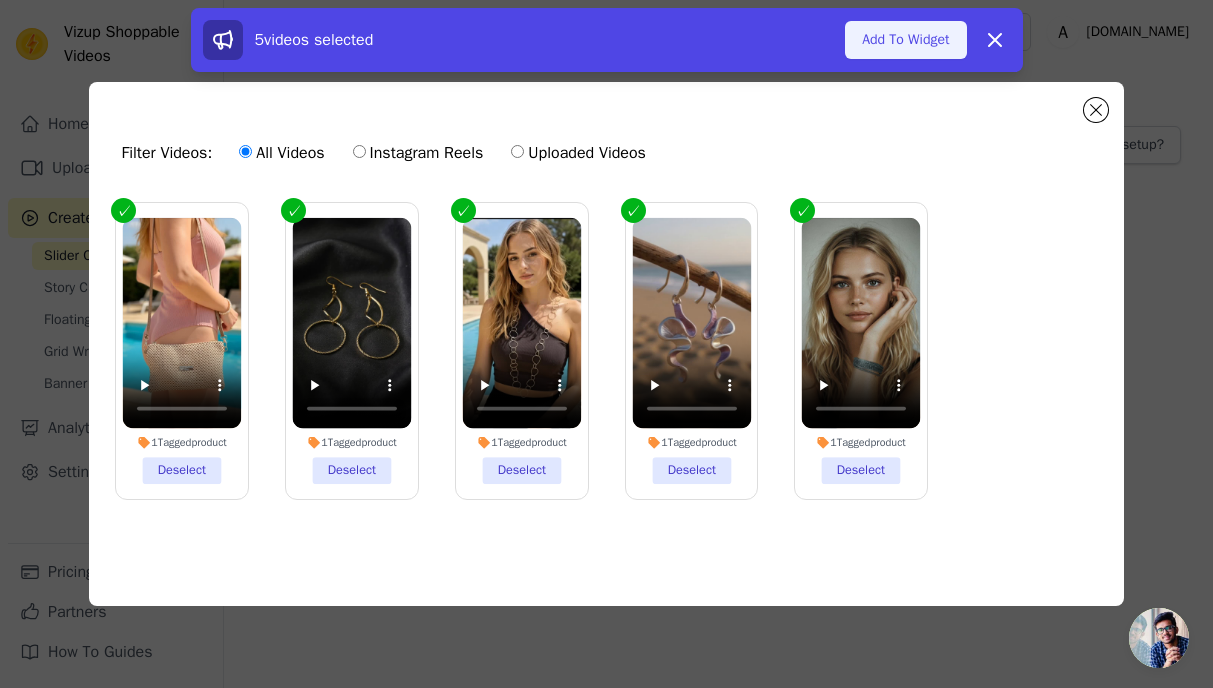click on "Add To Widget" at bounding box center [905, 40] 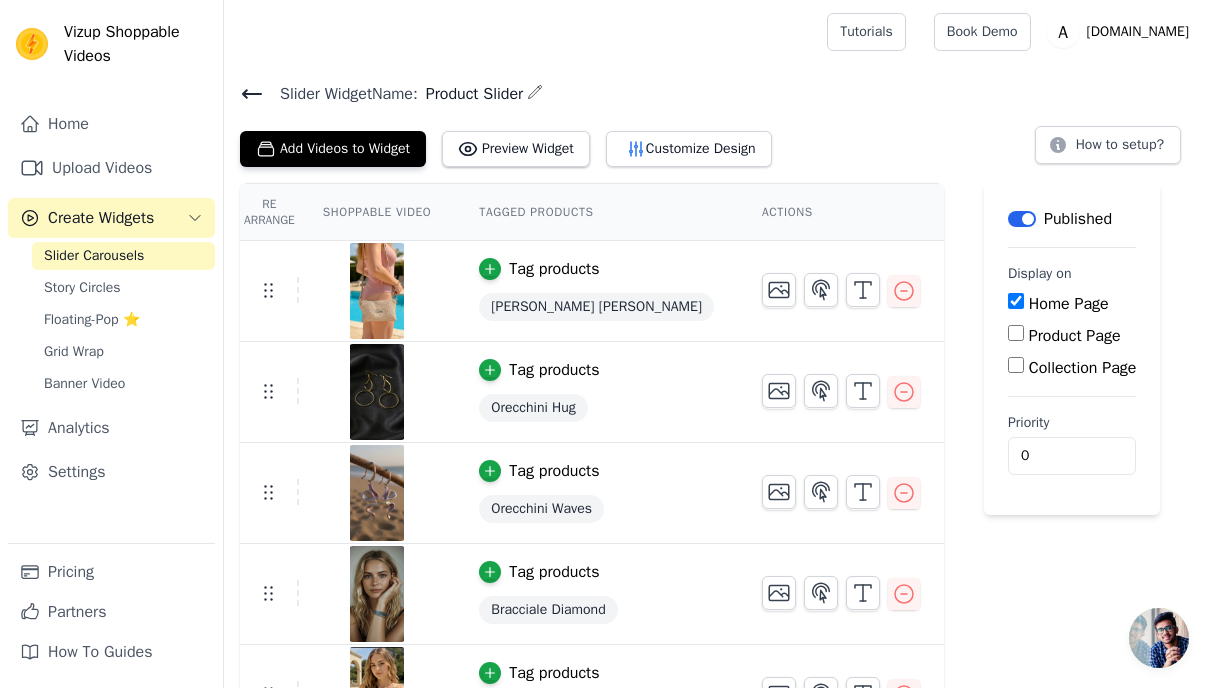 scroll, scrollTop: 57, scrollLeft: 0, axis: vertical 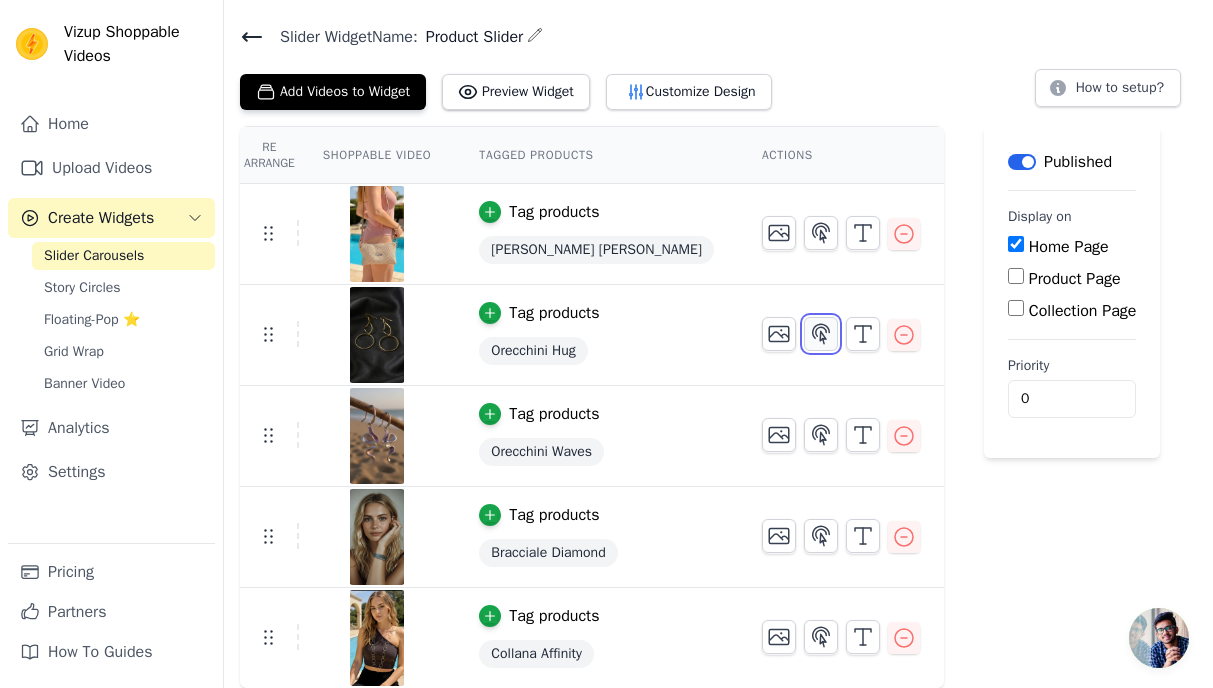 click 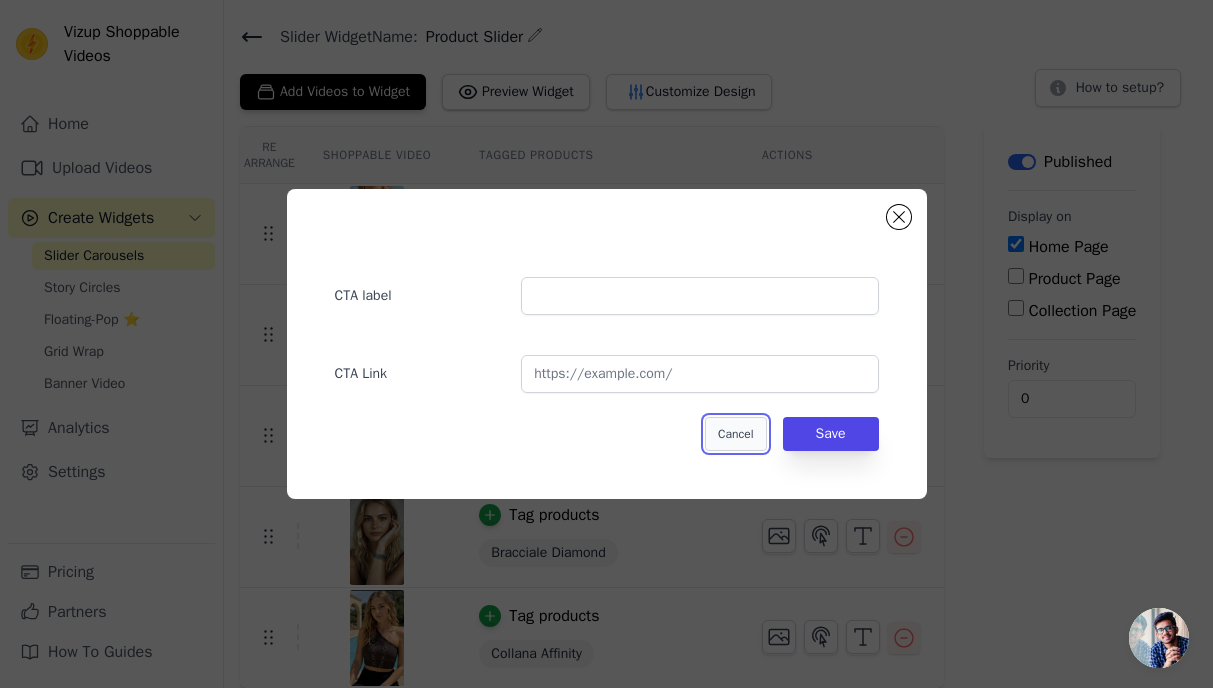 click on "Cancel" at bounding box center [735, 434] 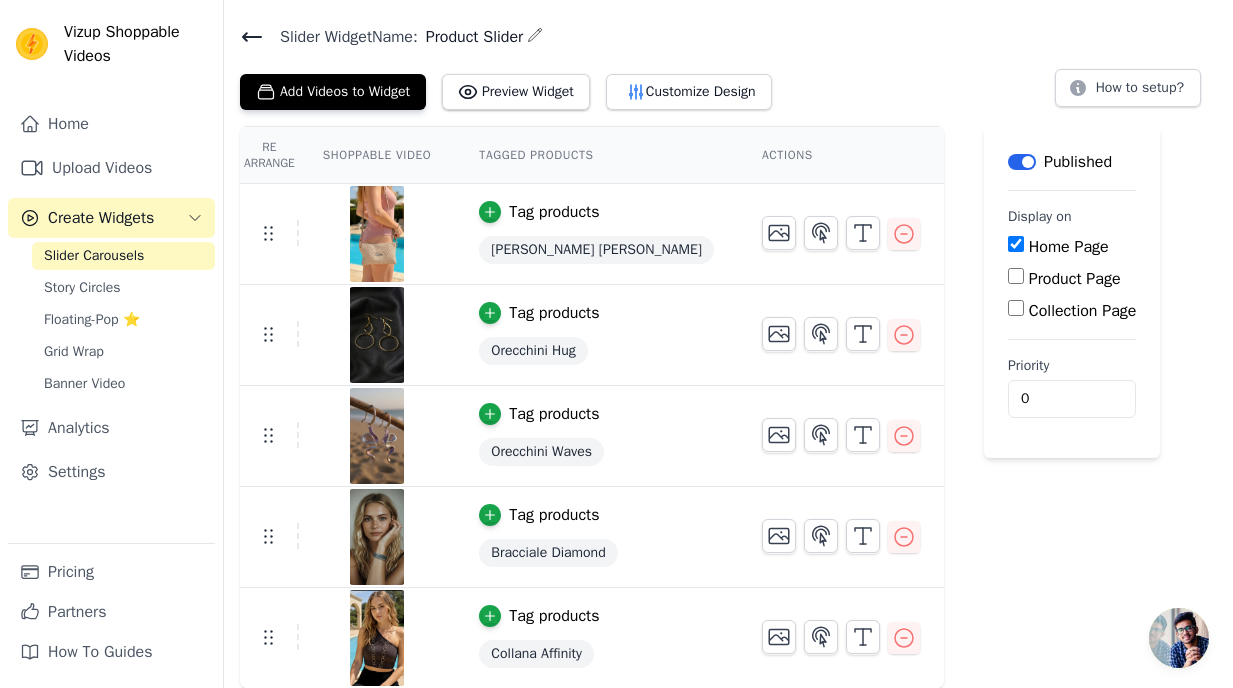 scroll, scrollTop: 0, scrollLeft: 0, axis: both 